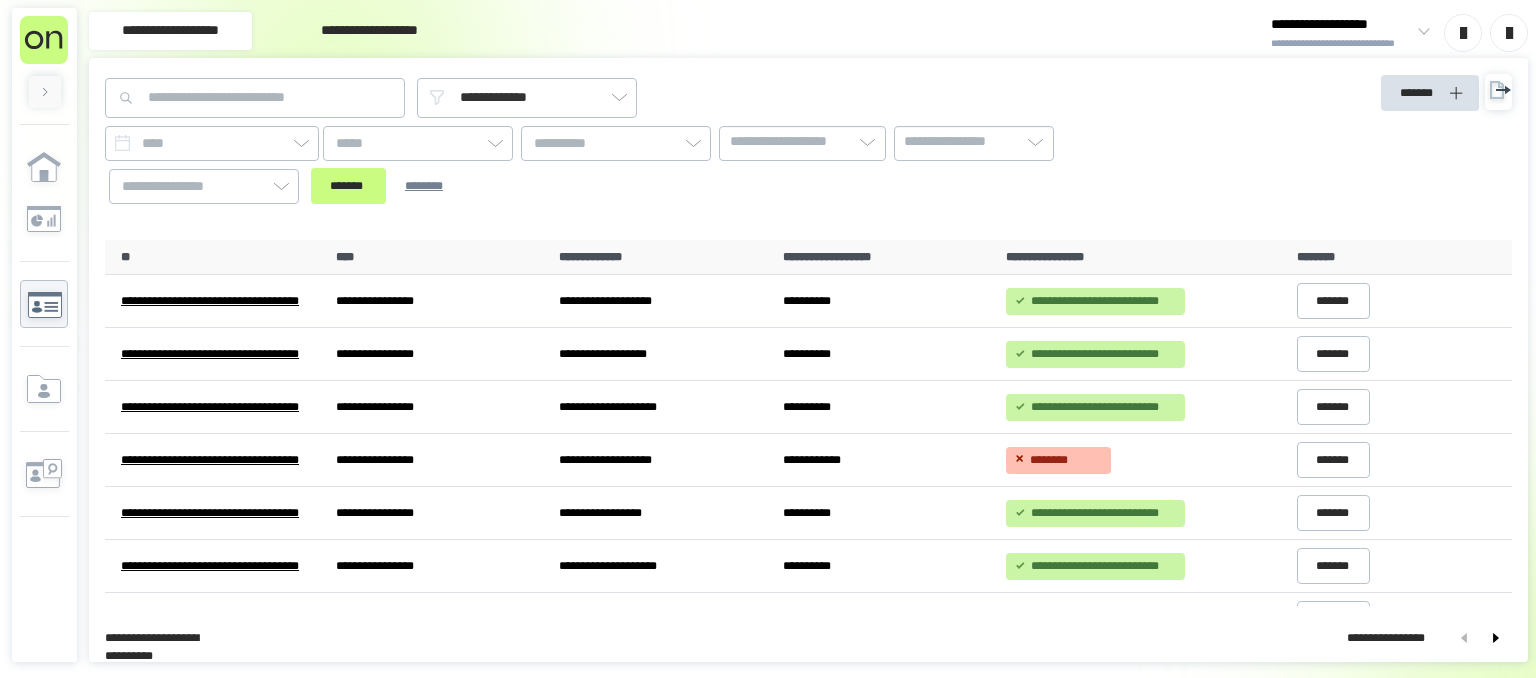 scroll, scrollTop: 0, scrollLeft: 0, axis: both 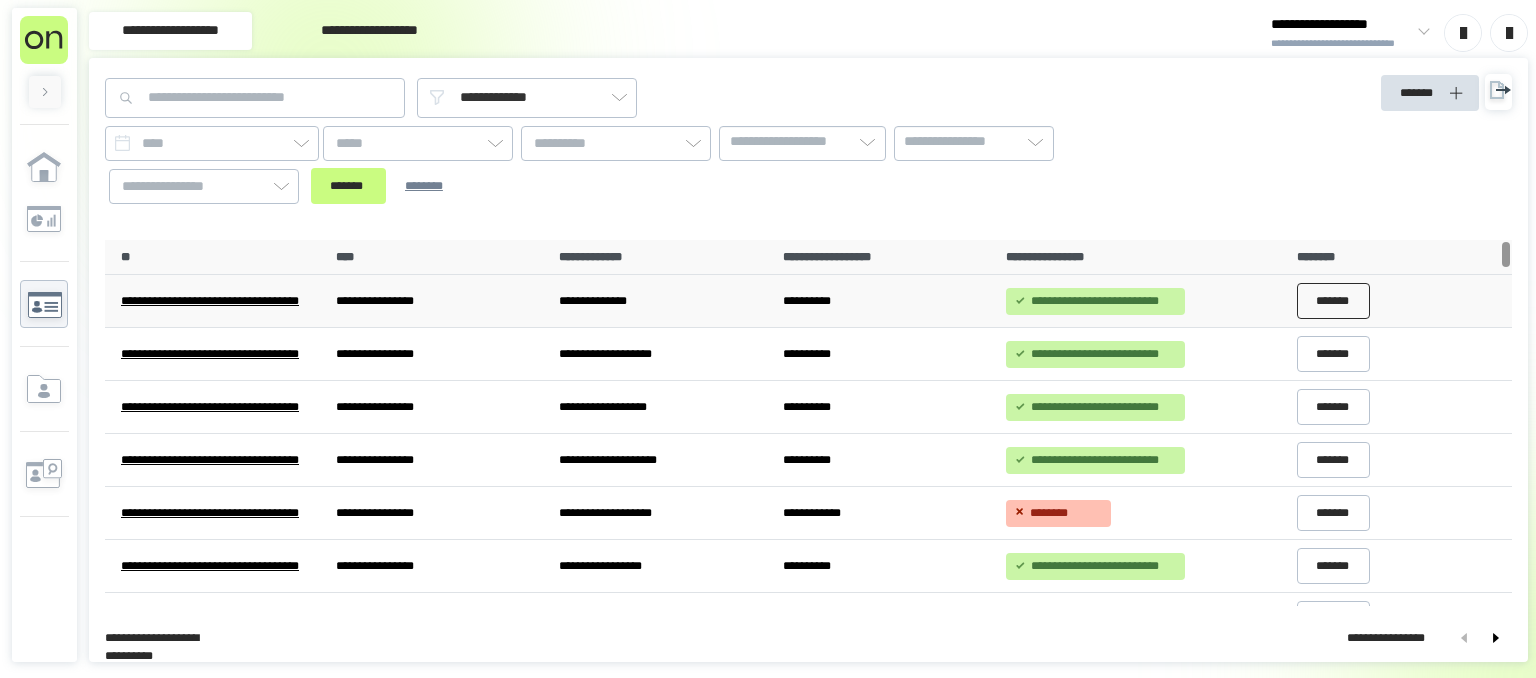 click on "*******" at bounding box center [1334, 301] 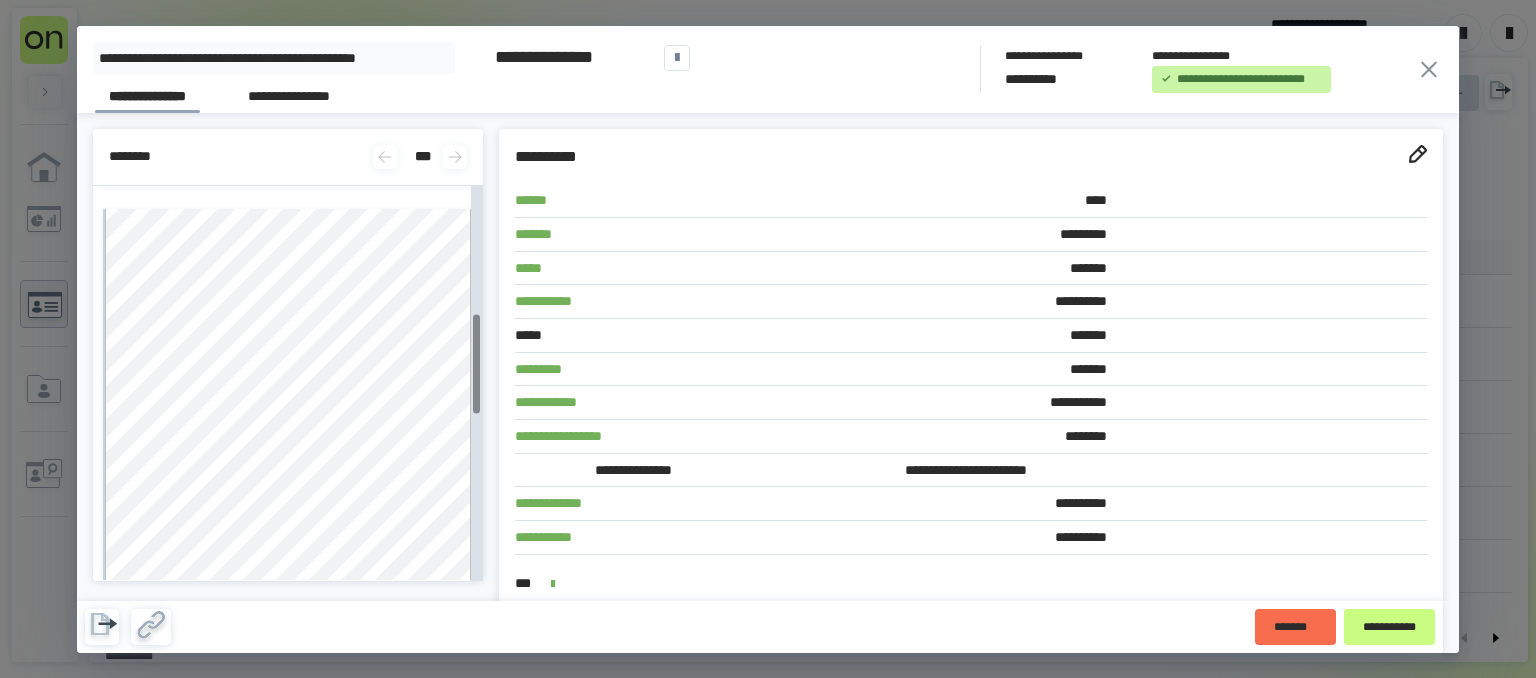 scroll, scrollTop: 504, scrollLeft: 0, axis: vertical 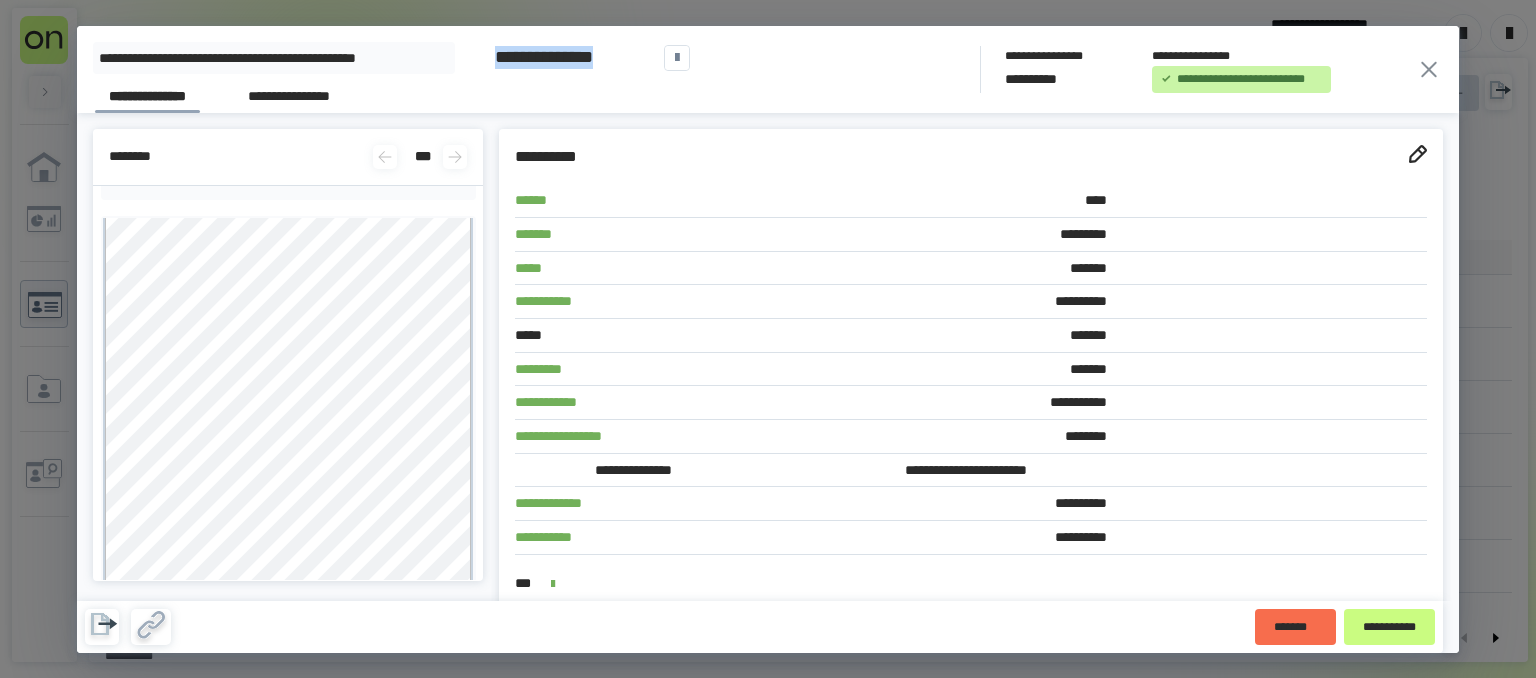 drag, startPoint x: 492, startPoint y: 54, endPoint x: 654, endPoint y: 67, distance: 162.52077 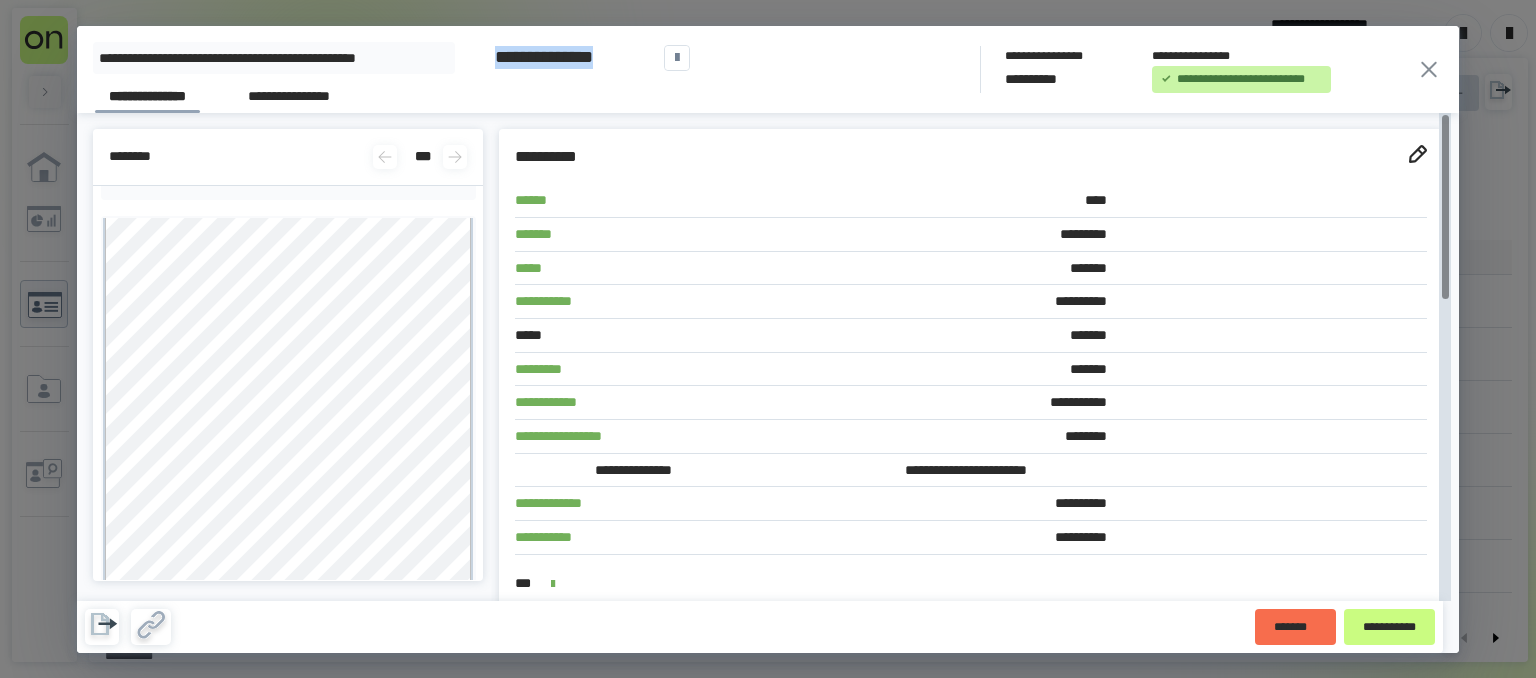 copy on "**********" 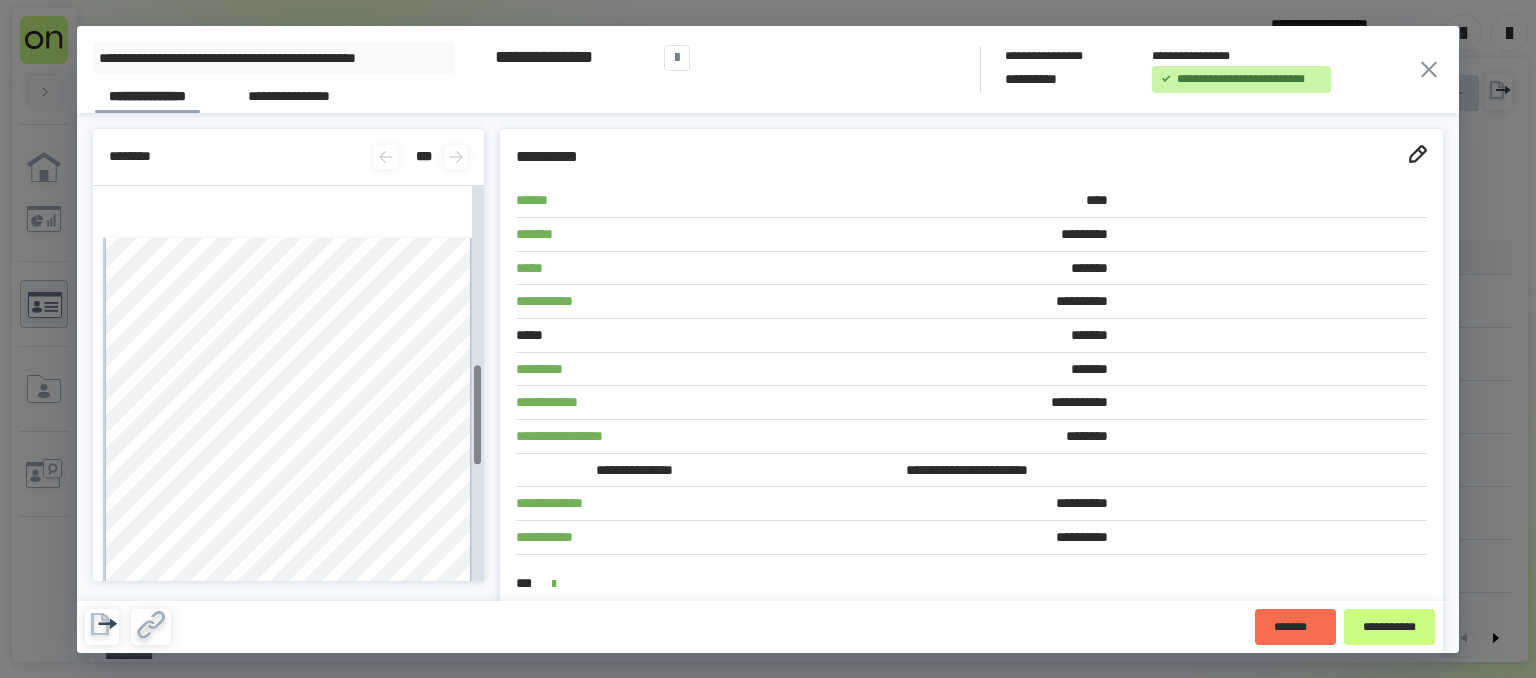 scroll, scrollTop: 0, scrollLeft: 0, axis: both 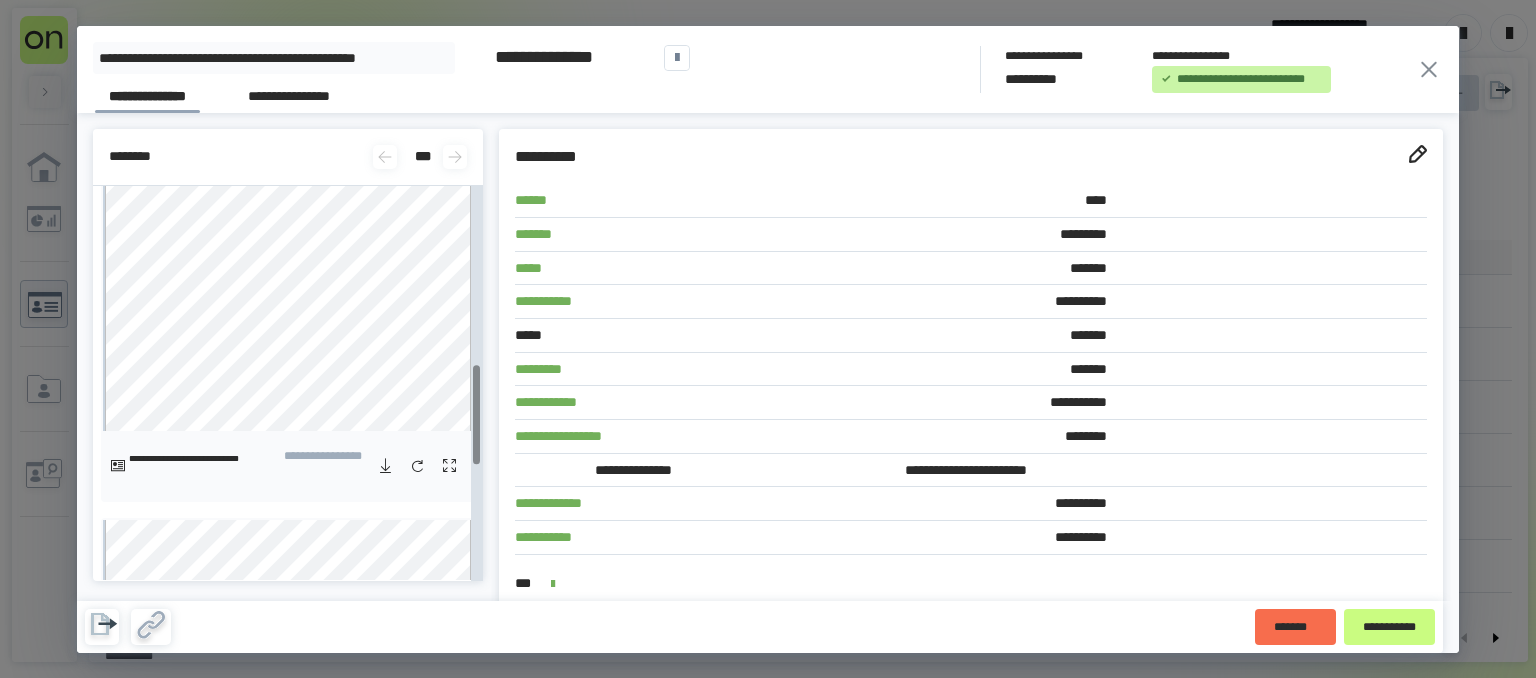 click 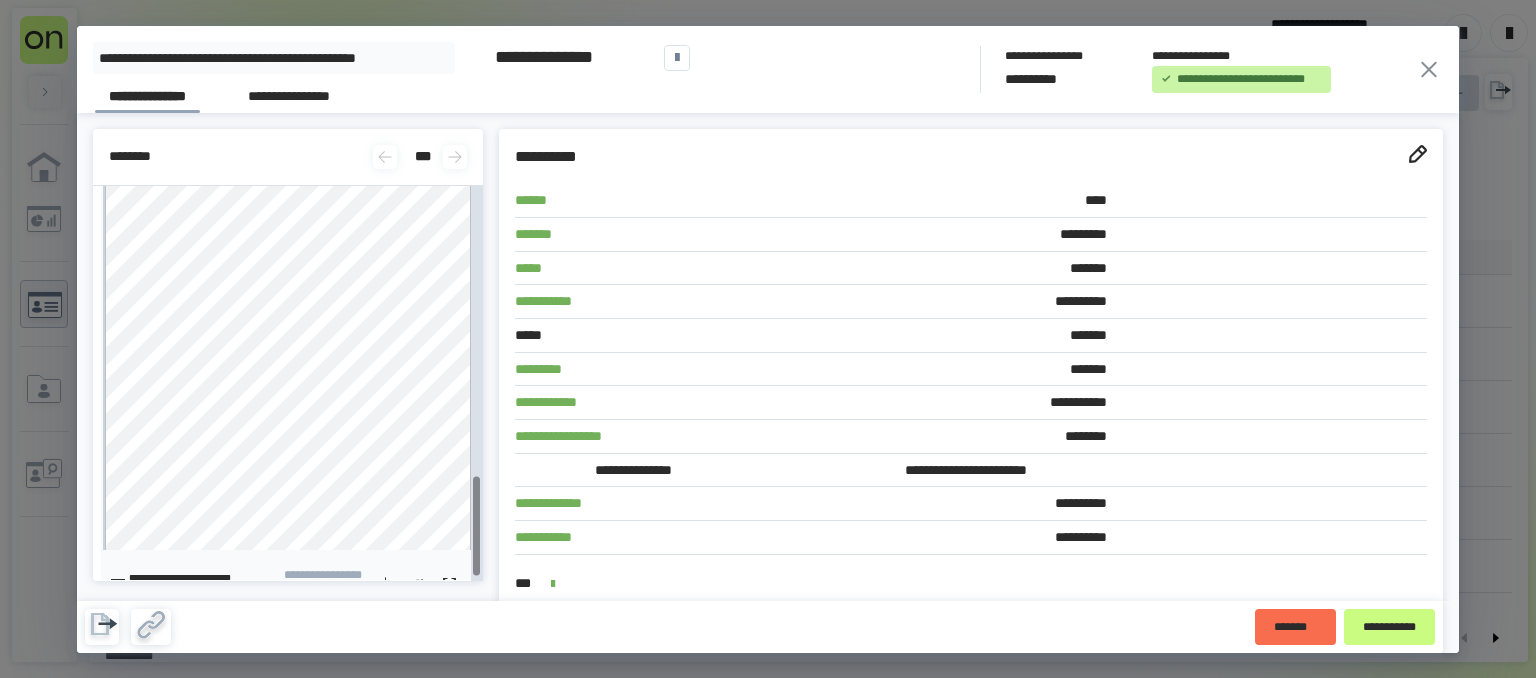 scroll, scrollTop: 1162, scrollLeft: 0, axis: vertical 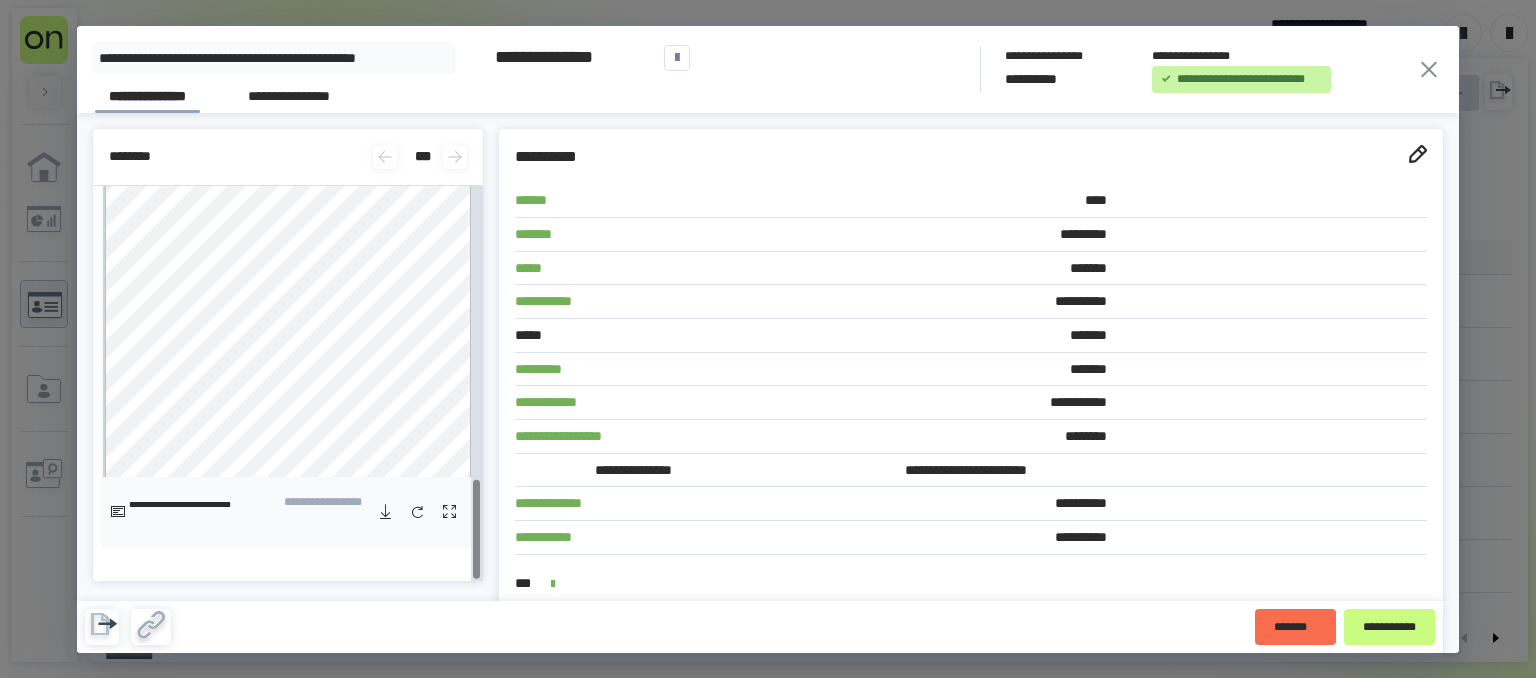 click 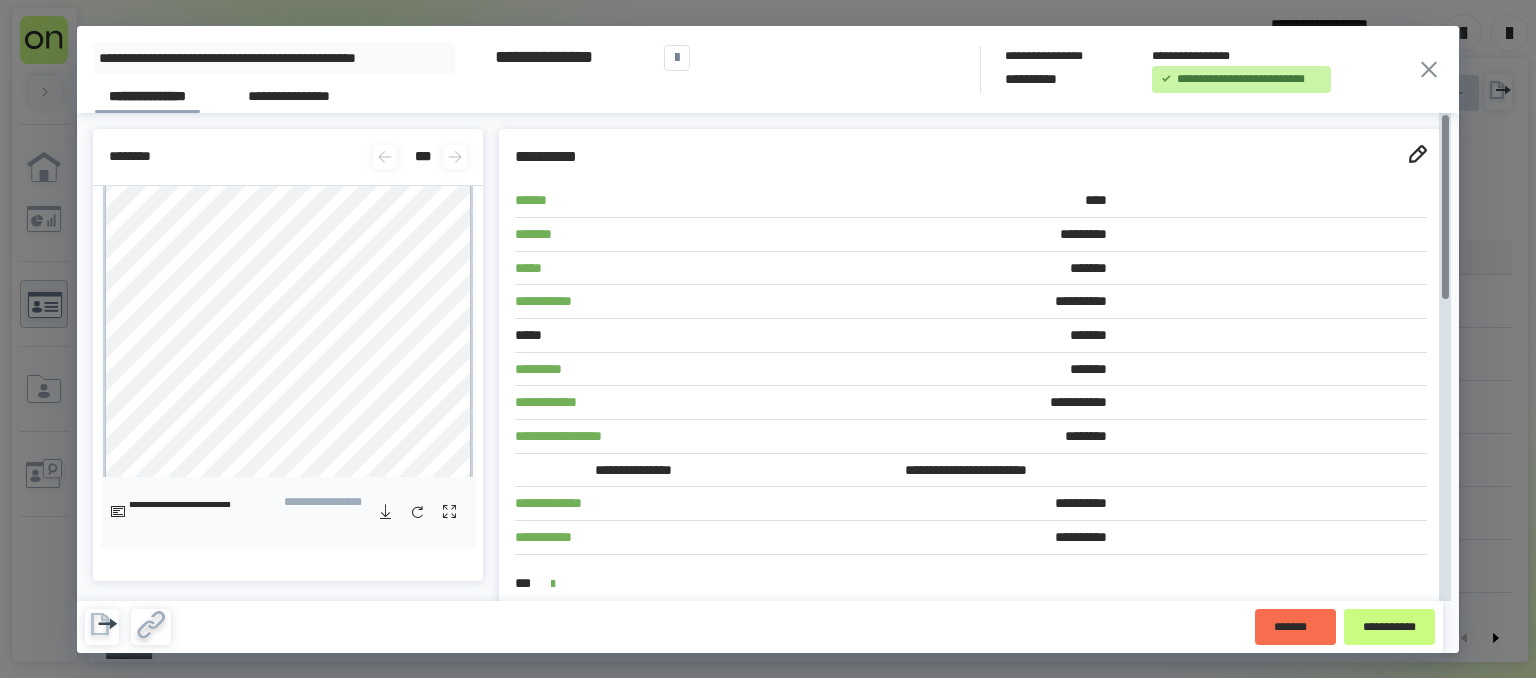 click on "**********" at bounding box center (965, 403) 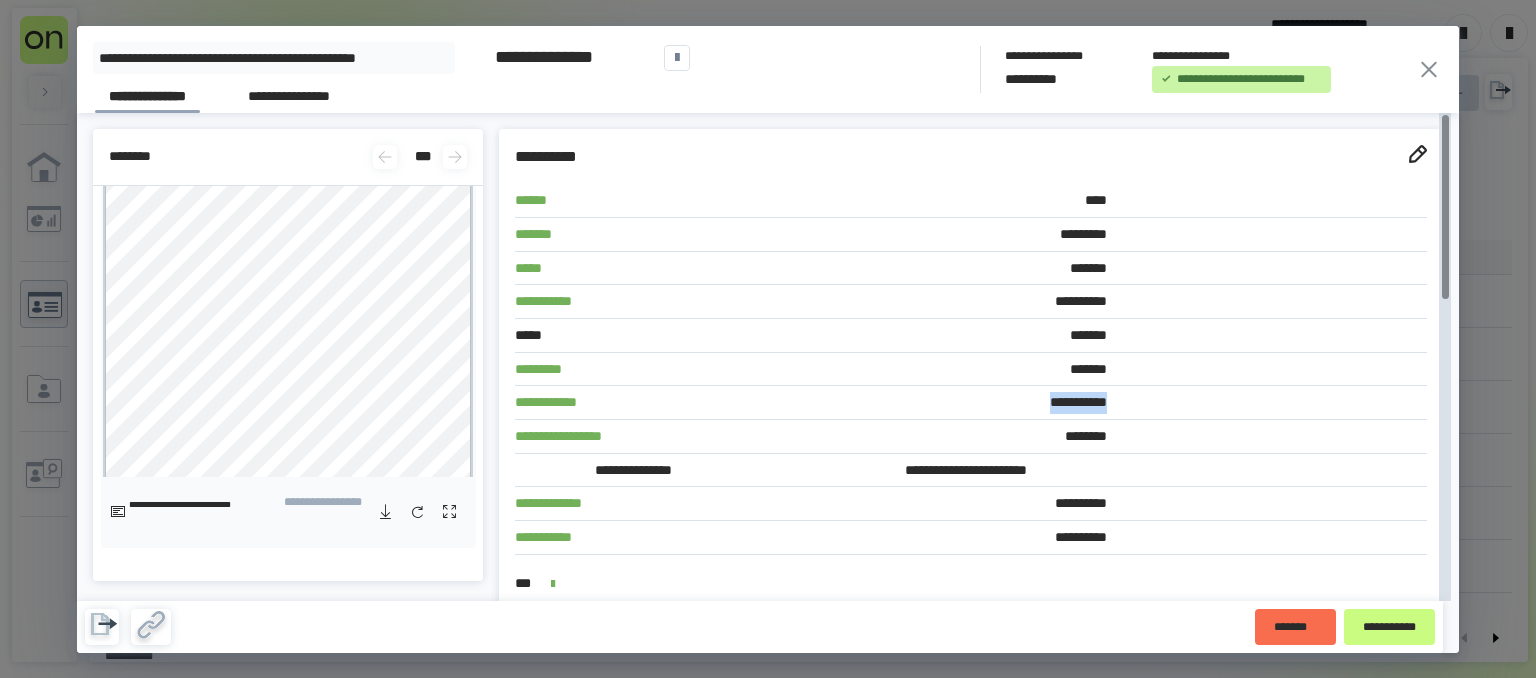 click on "**********" at bounding box center [965, 403] 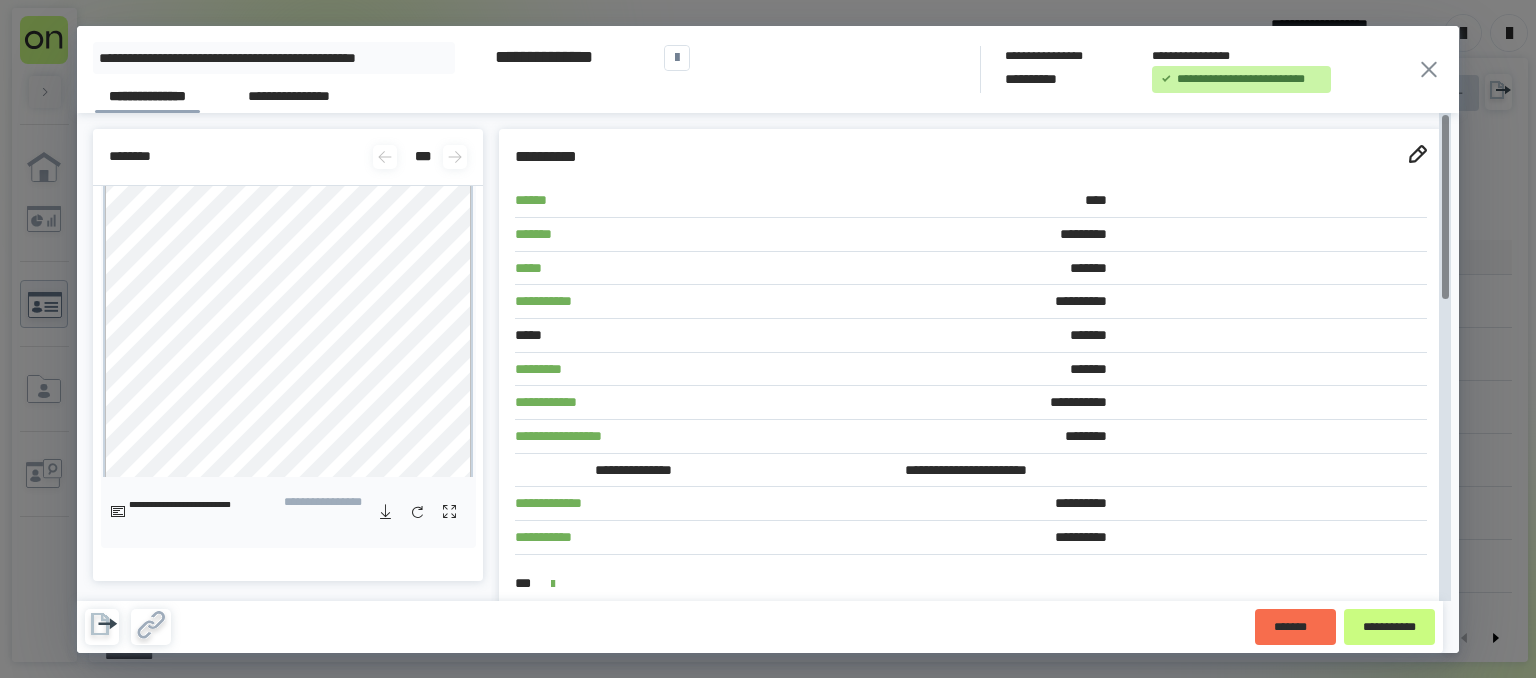 click on "**********" at bounding box center (965, 403) 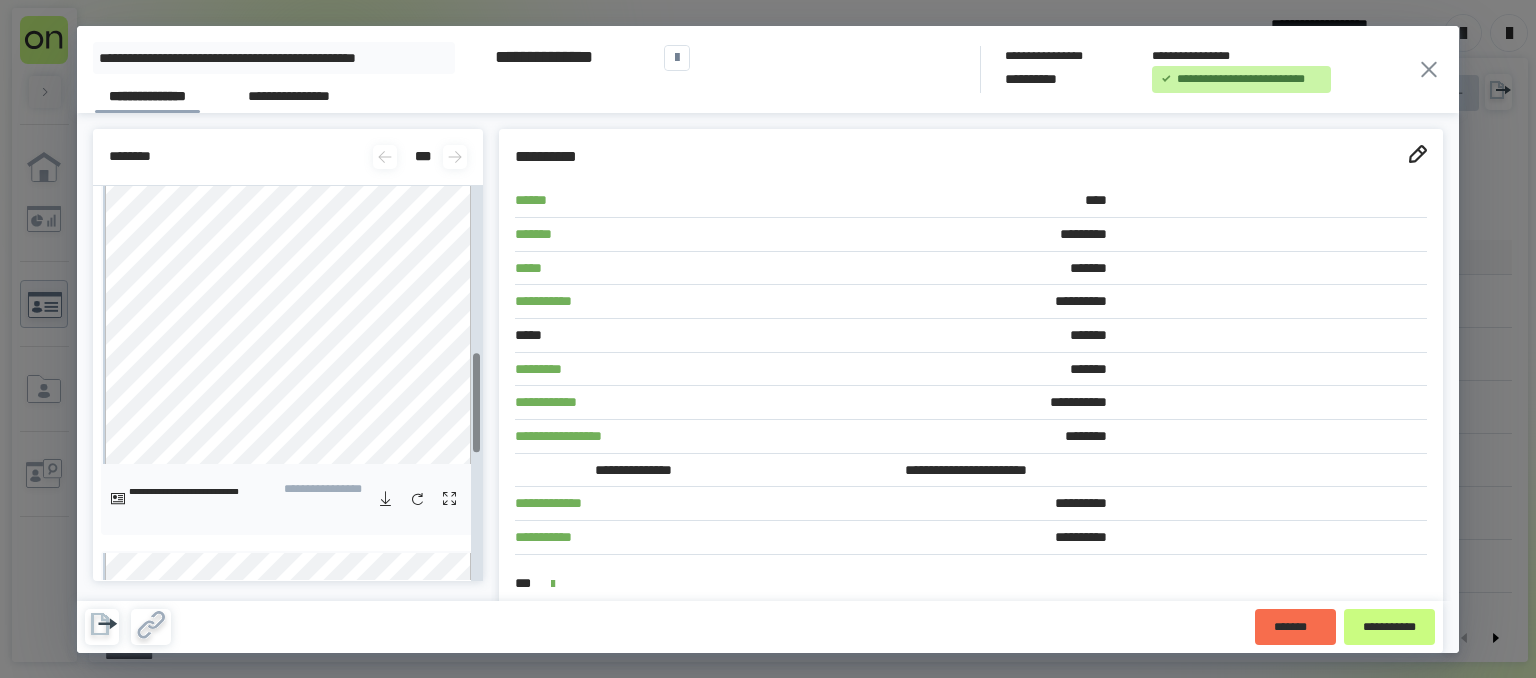scroll, scrollTop: 658, scrollLeft: 0, axis: vertical 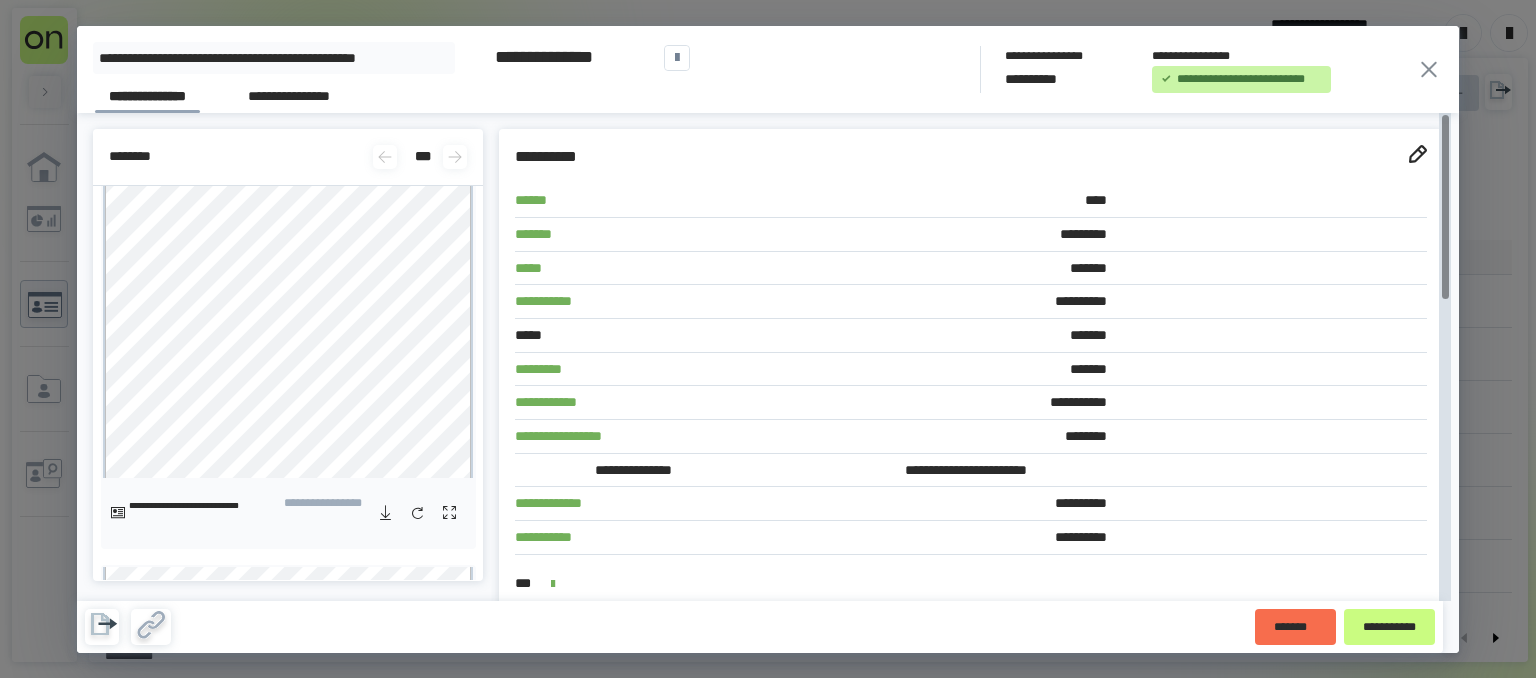 click on "********" at bounding box center (965, 437) 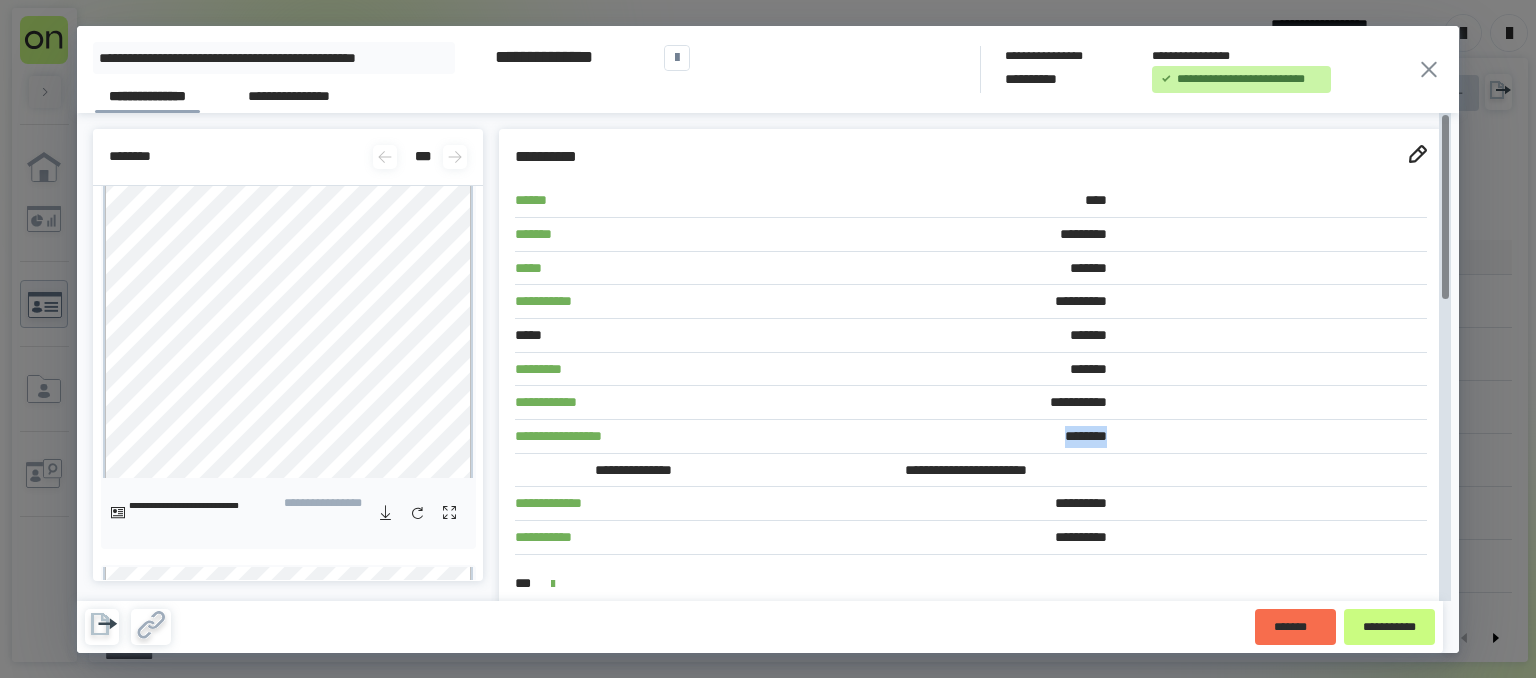 click on "********" at bounding box center (965, 437) 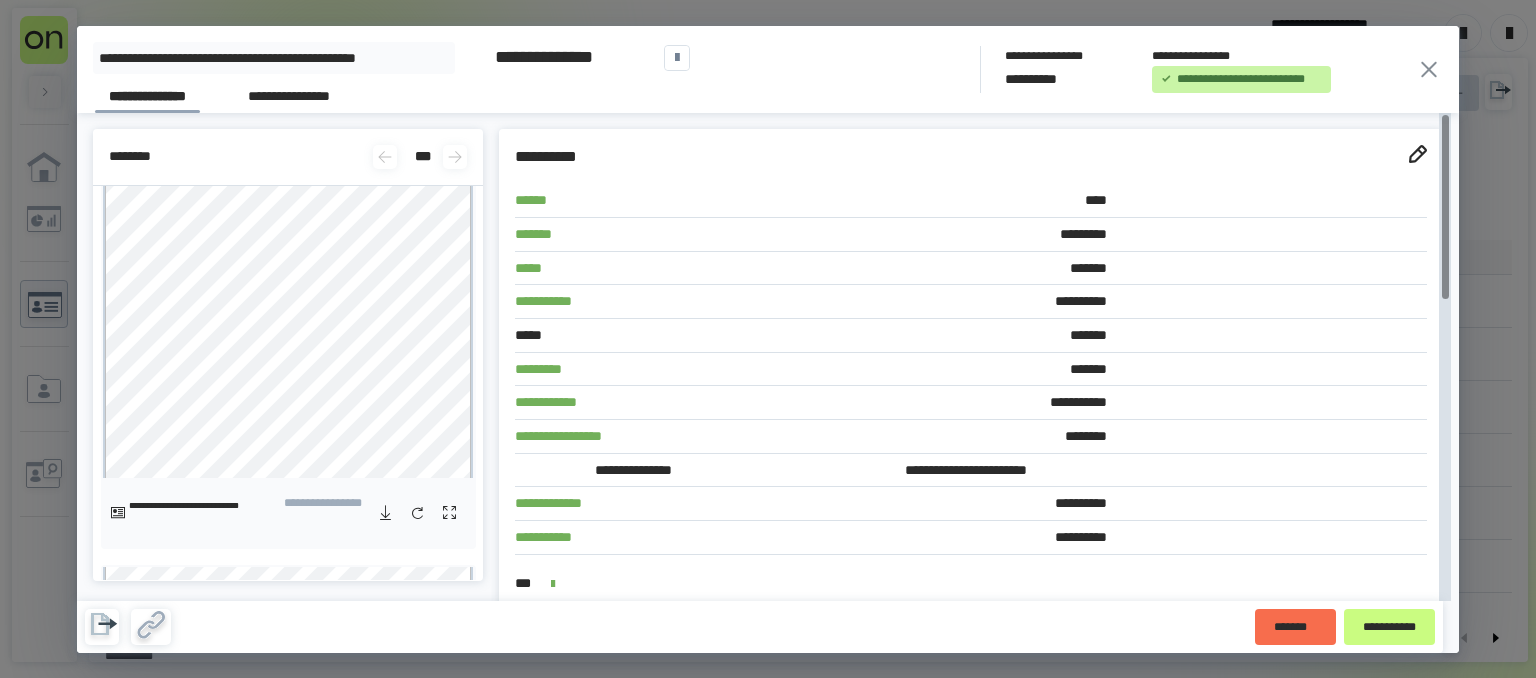 click on "********" at bounding box center (965, 437) 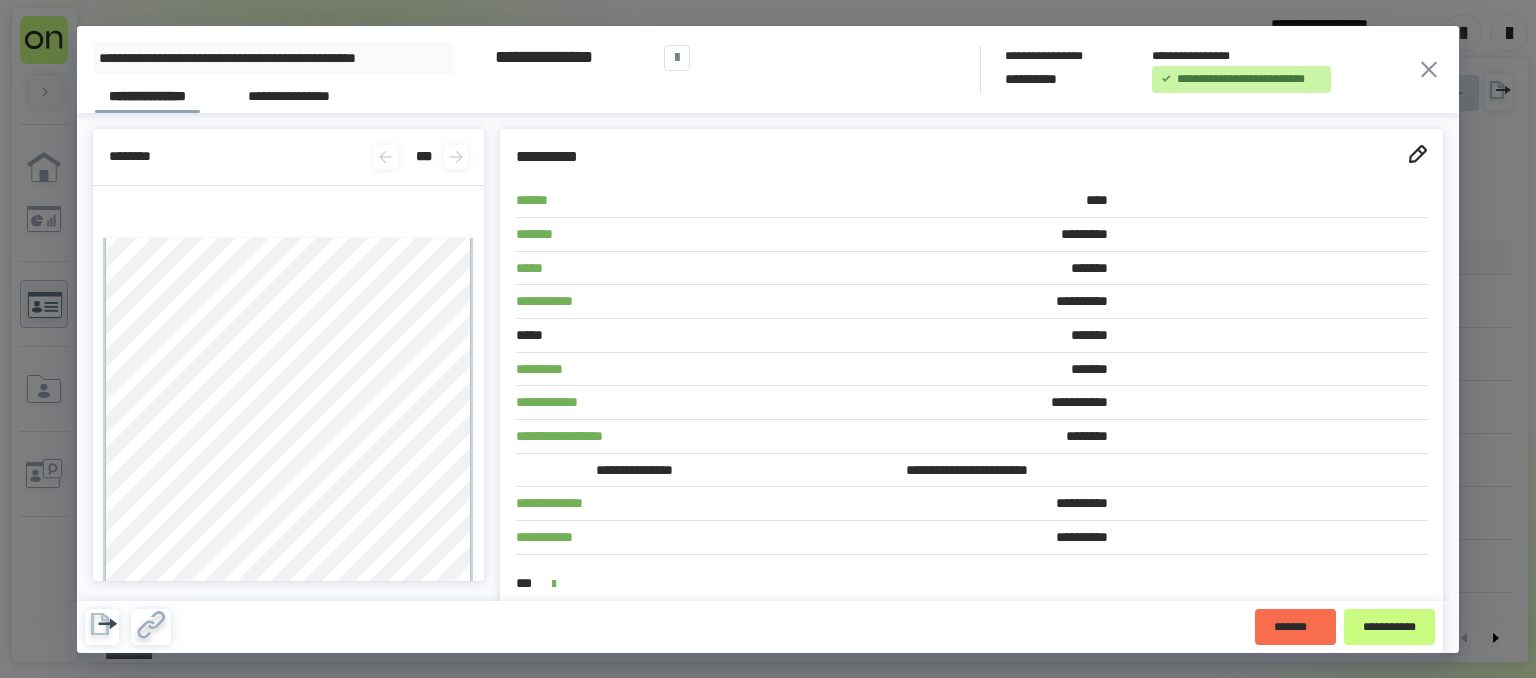 scroll, scrollTop: 0, scrollLeft: 0, axis: both 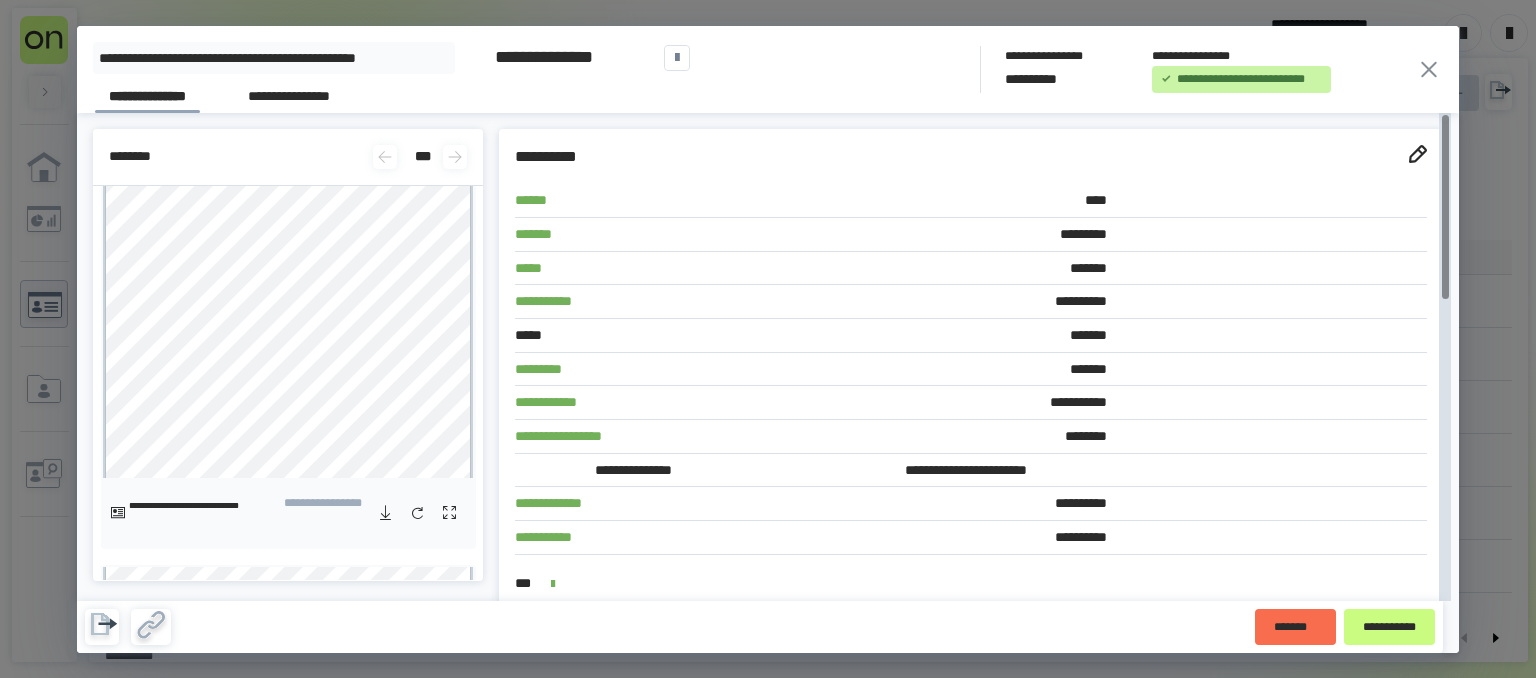 click on "**********" at bounding box center (965, 504) 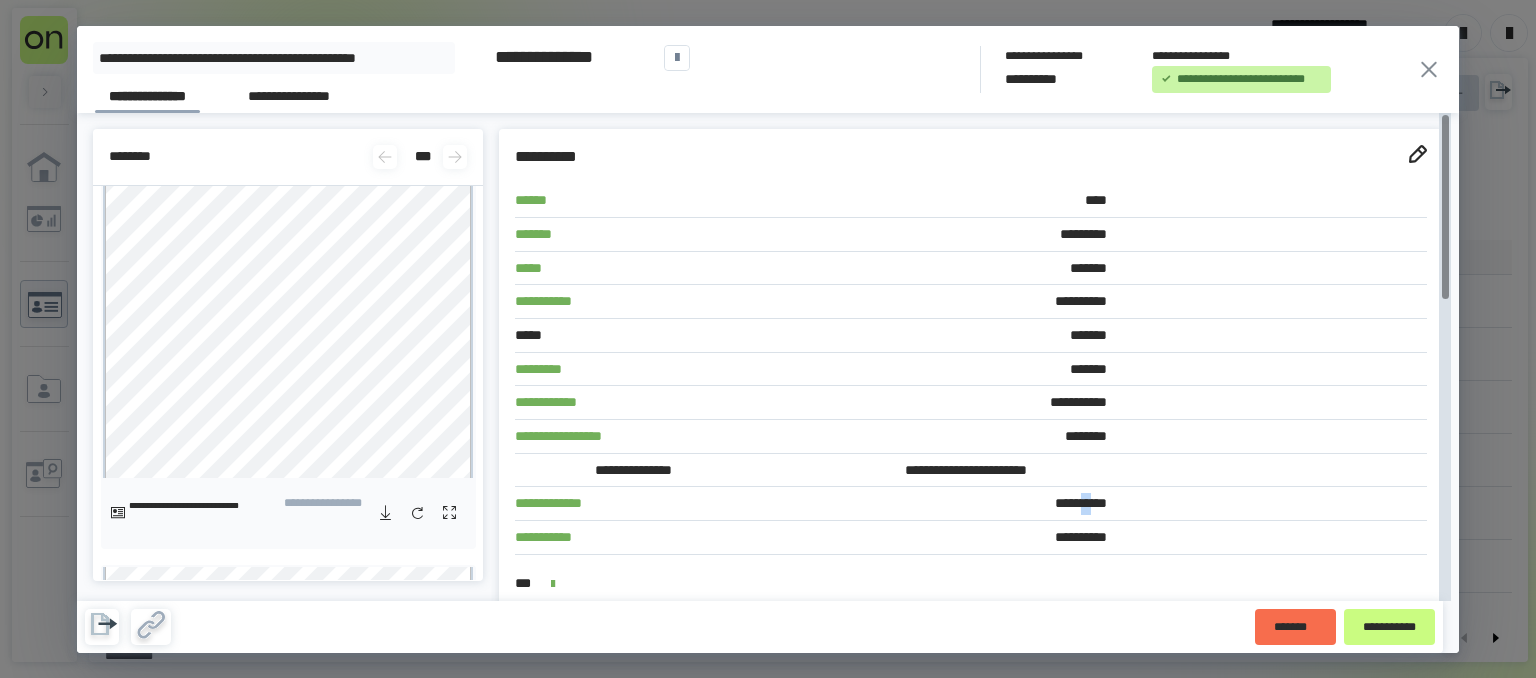 click on "**********" at bounding box center [965, 504] 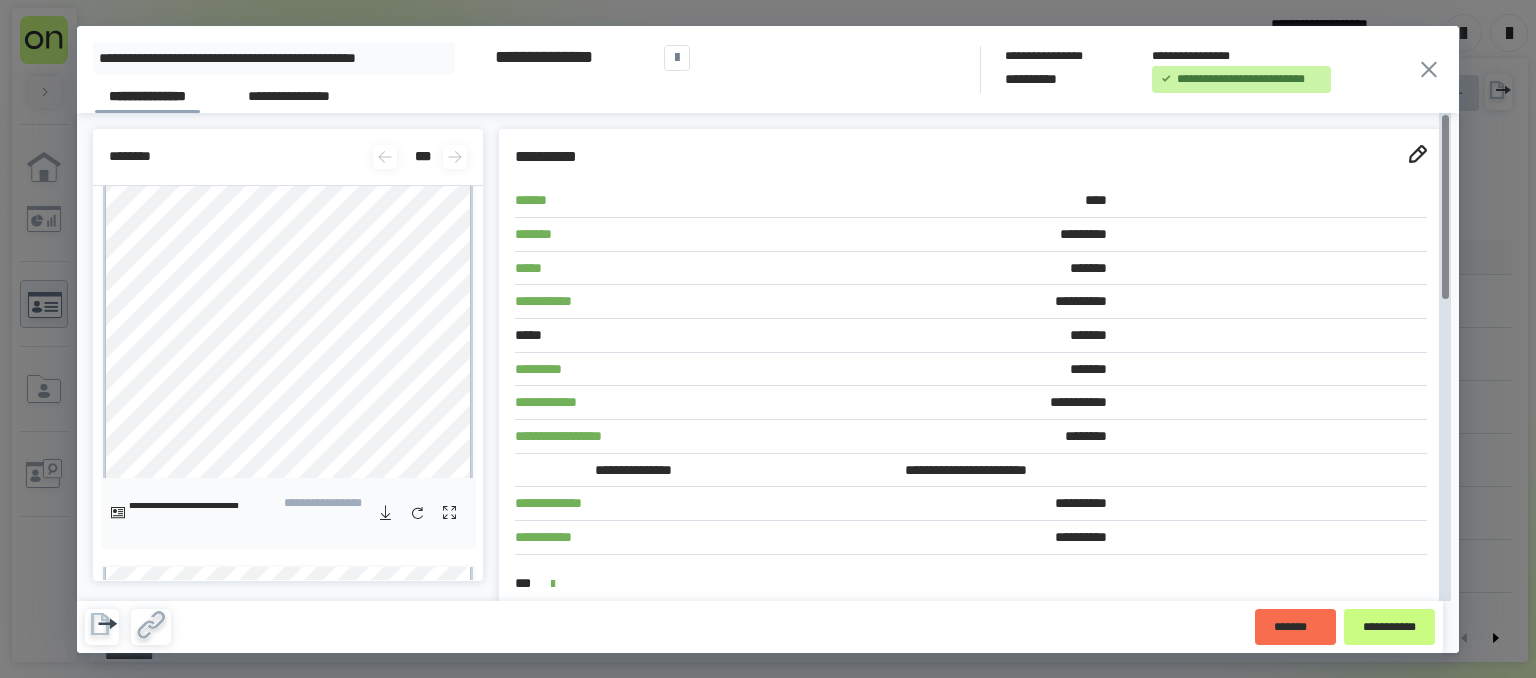 click on "**********" at bounding box center (965, 504) 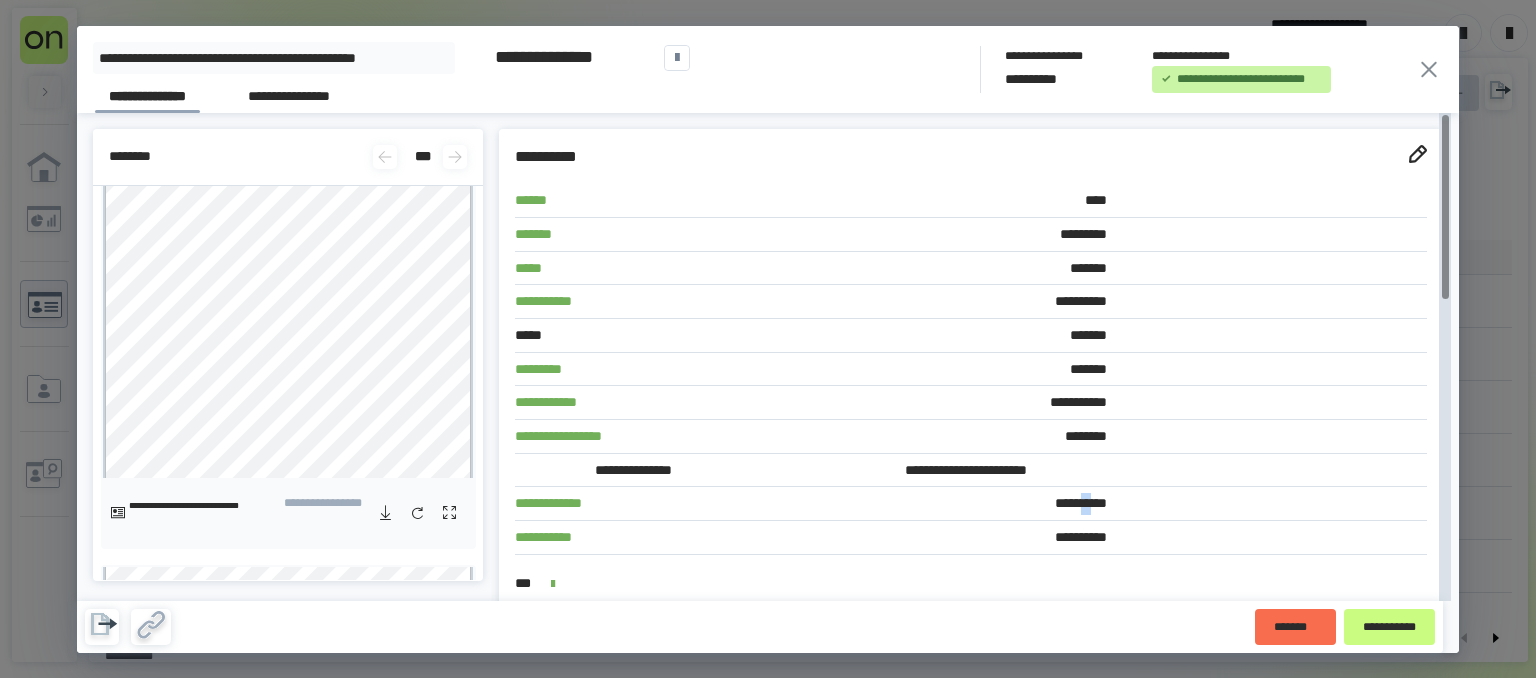 click on "**********" at bounding box center [965, 504] 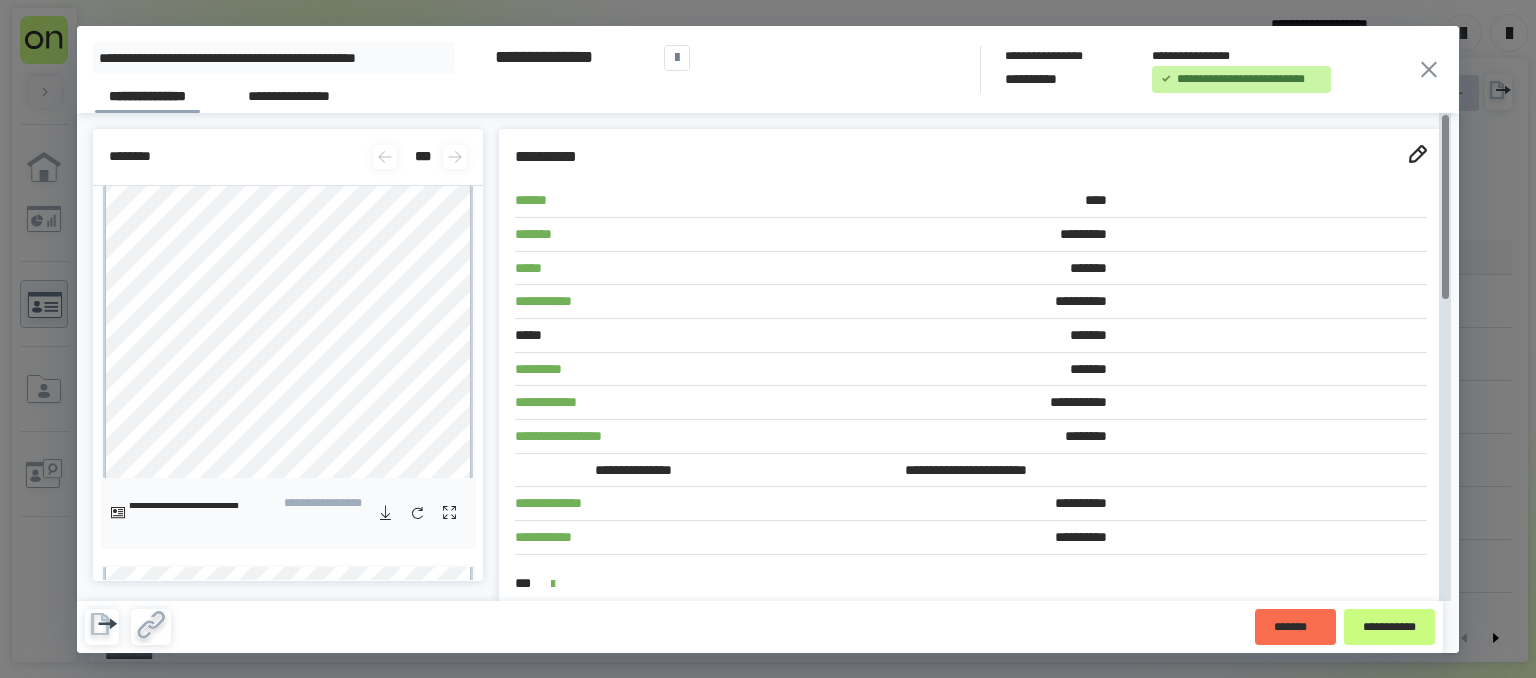 click on "**********" at bounding box center [965, 504] 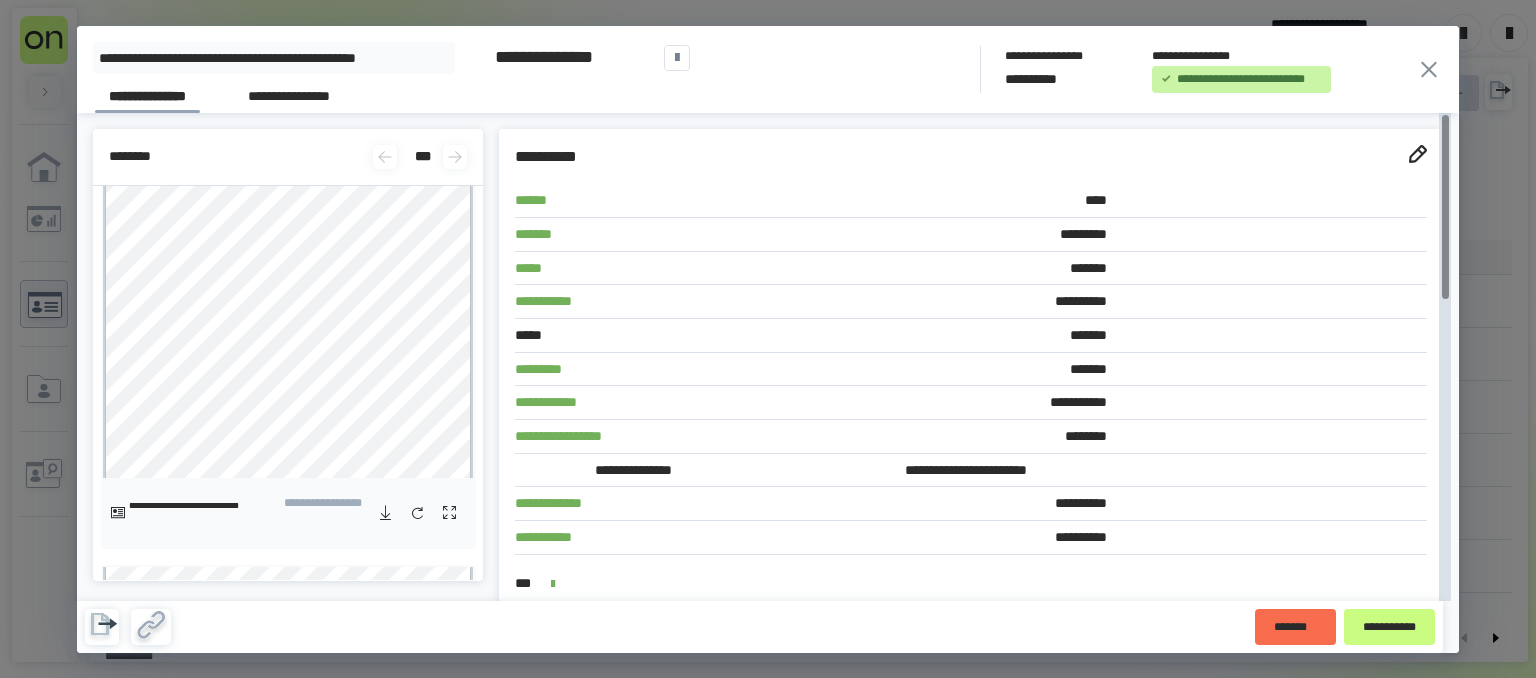 click on "**********" at bounding box center (965, 538) 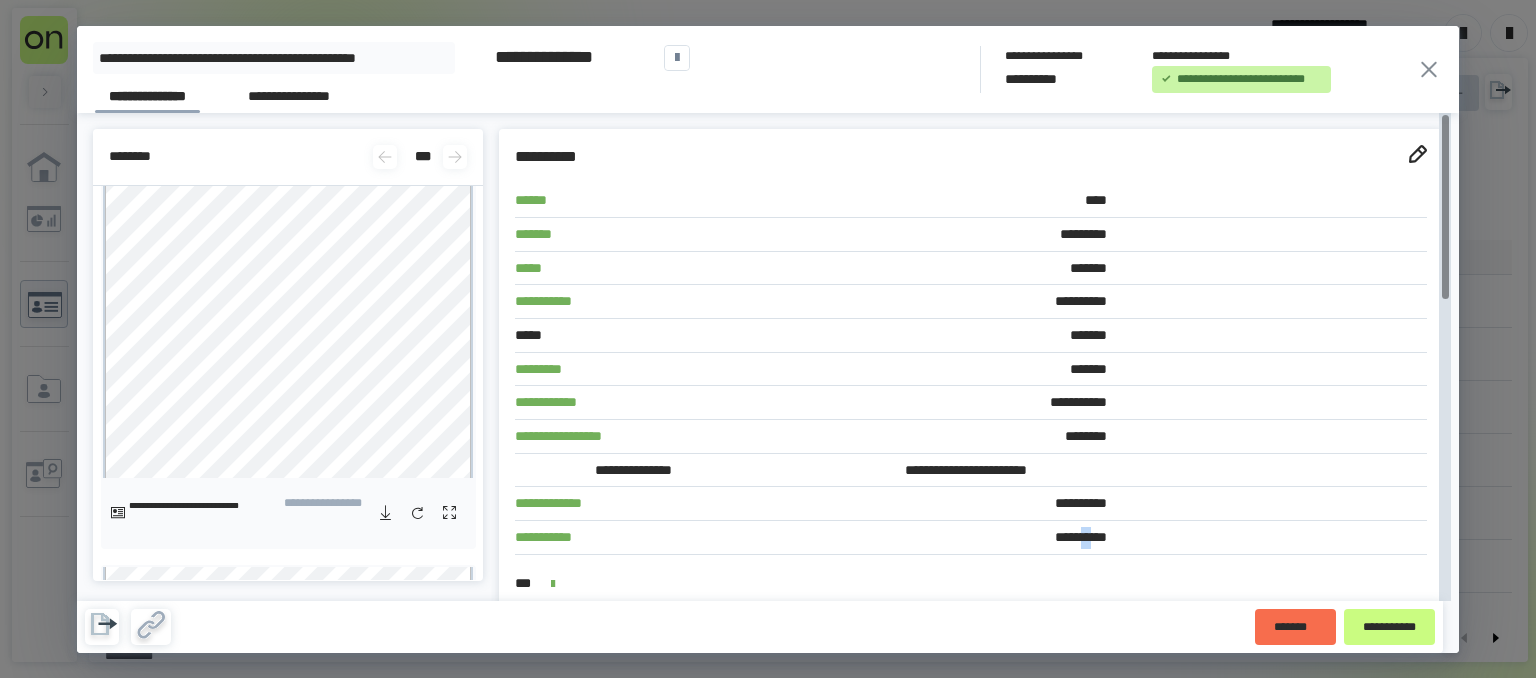 click on "**********" at bounding box center (965, 538) 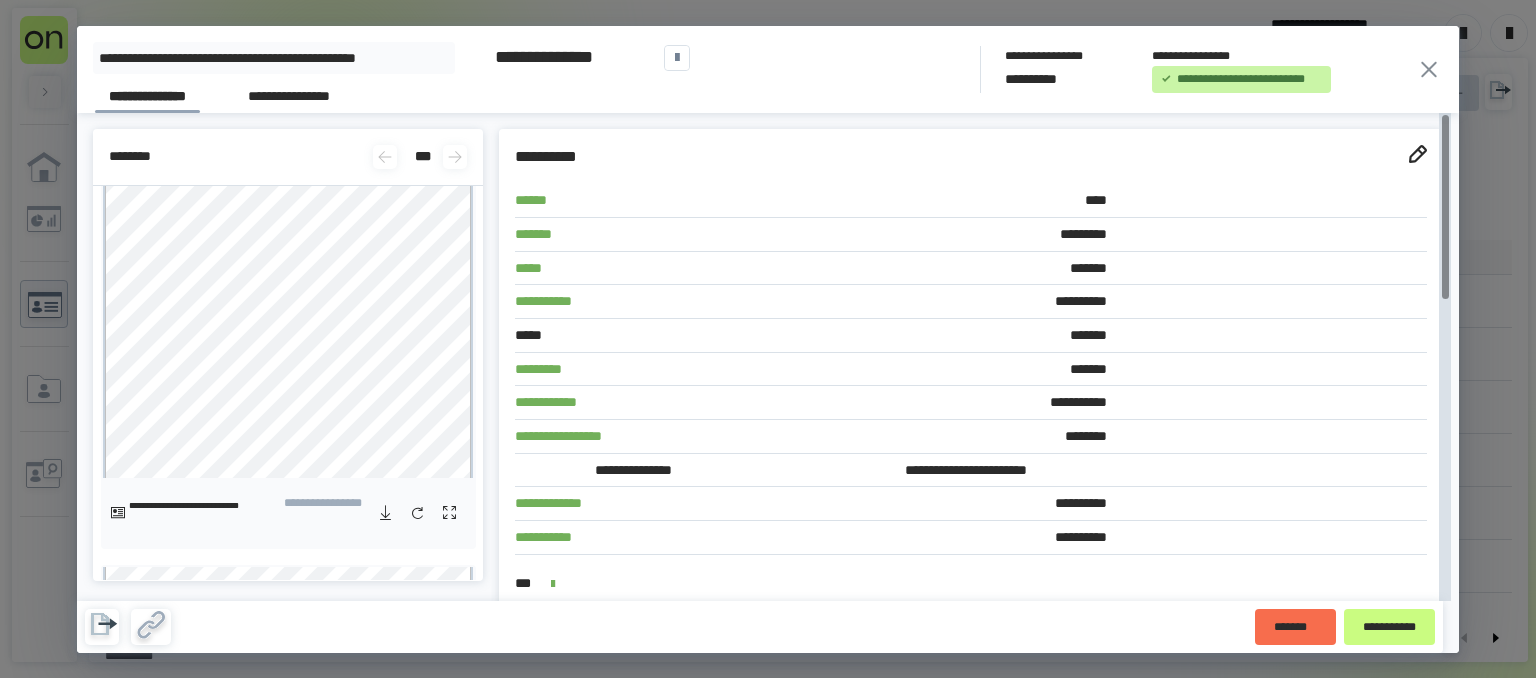 click on "**********" at bounding box center [965, 538] 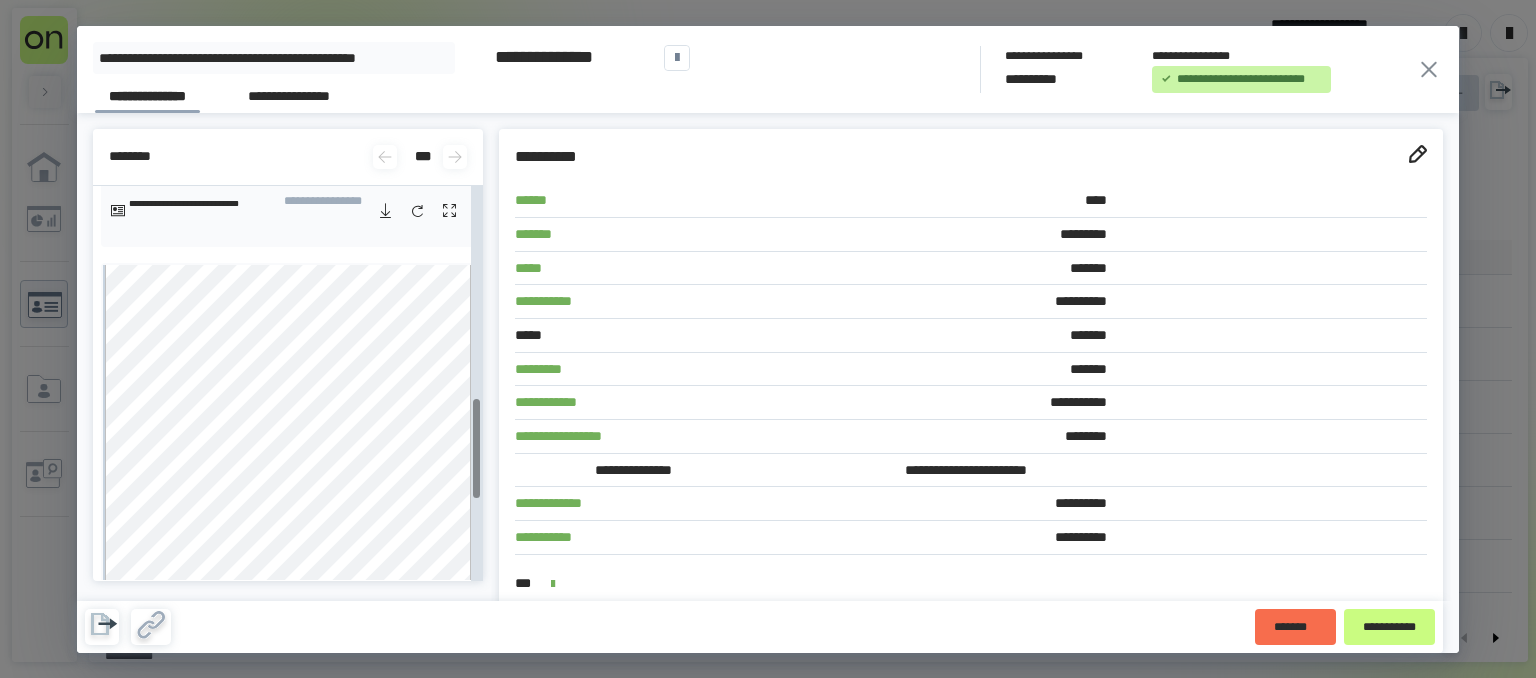 scroll, scrollTop: 658, scrollLeft: 0, axis: vertical 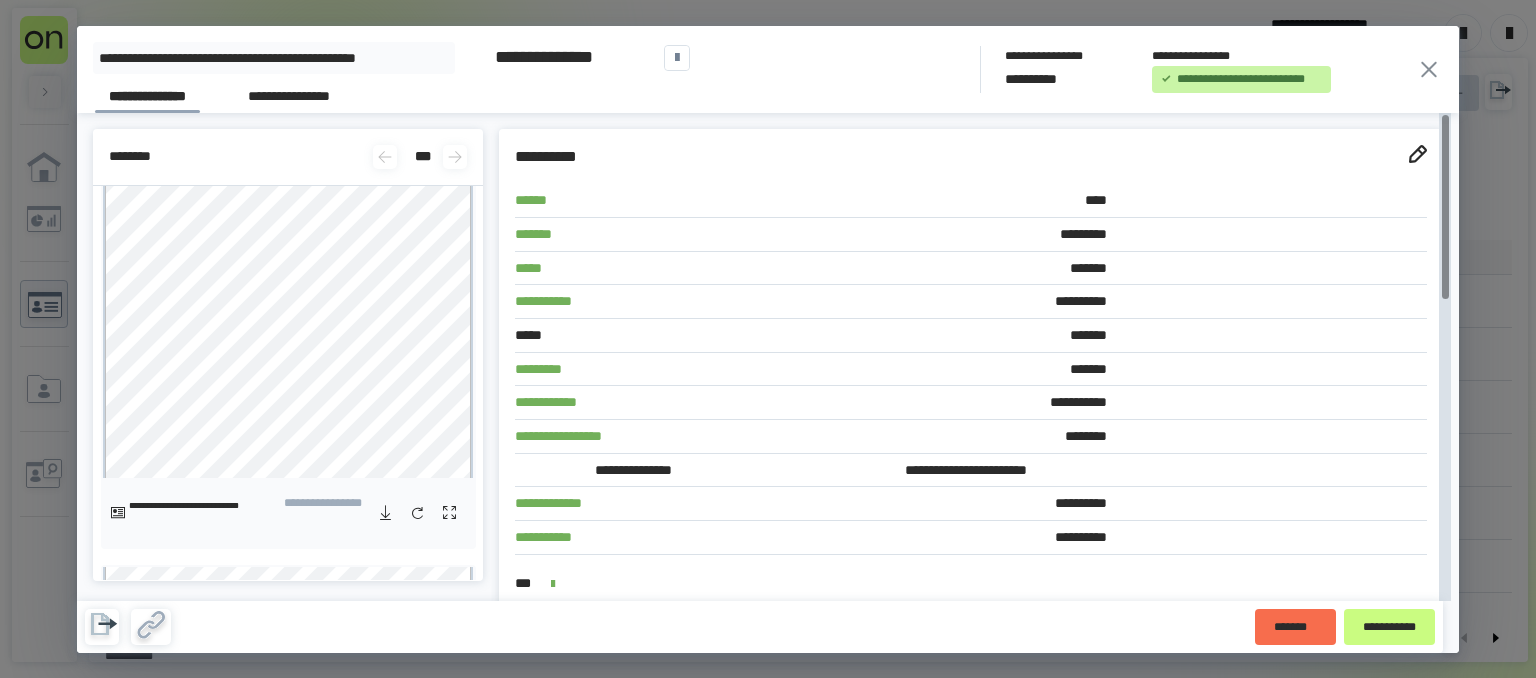 click 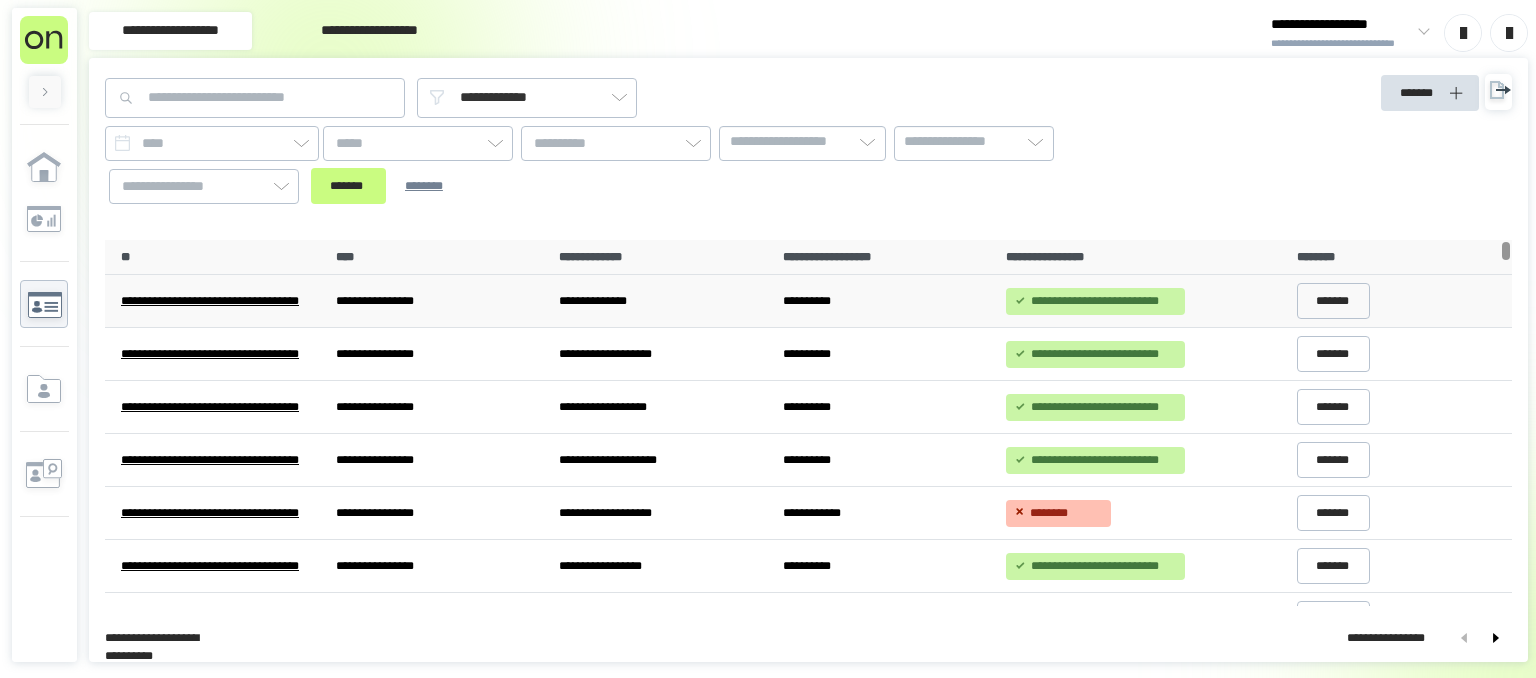 scroll, scrollTop: 0, scrollLeft: 0, axis: both 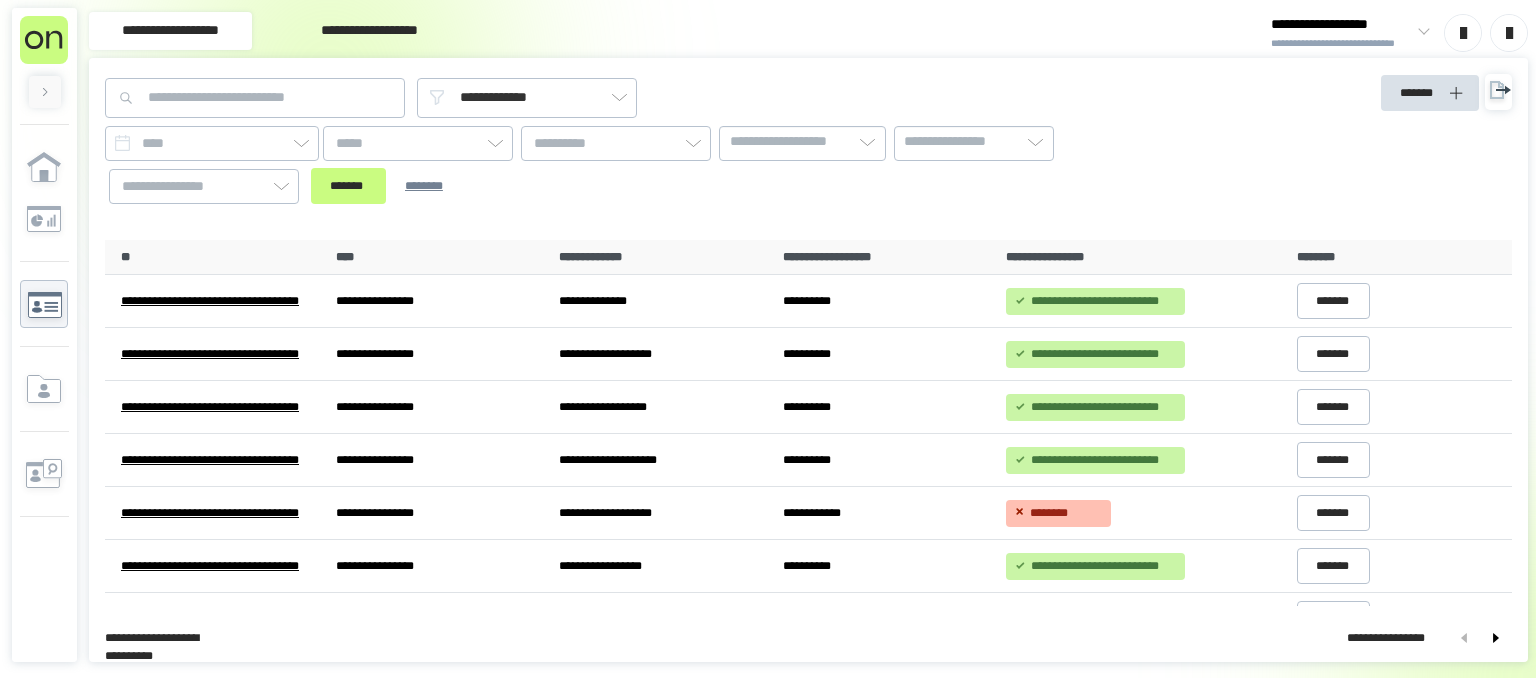 click at bounding box center (1420, 33) 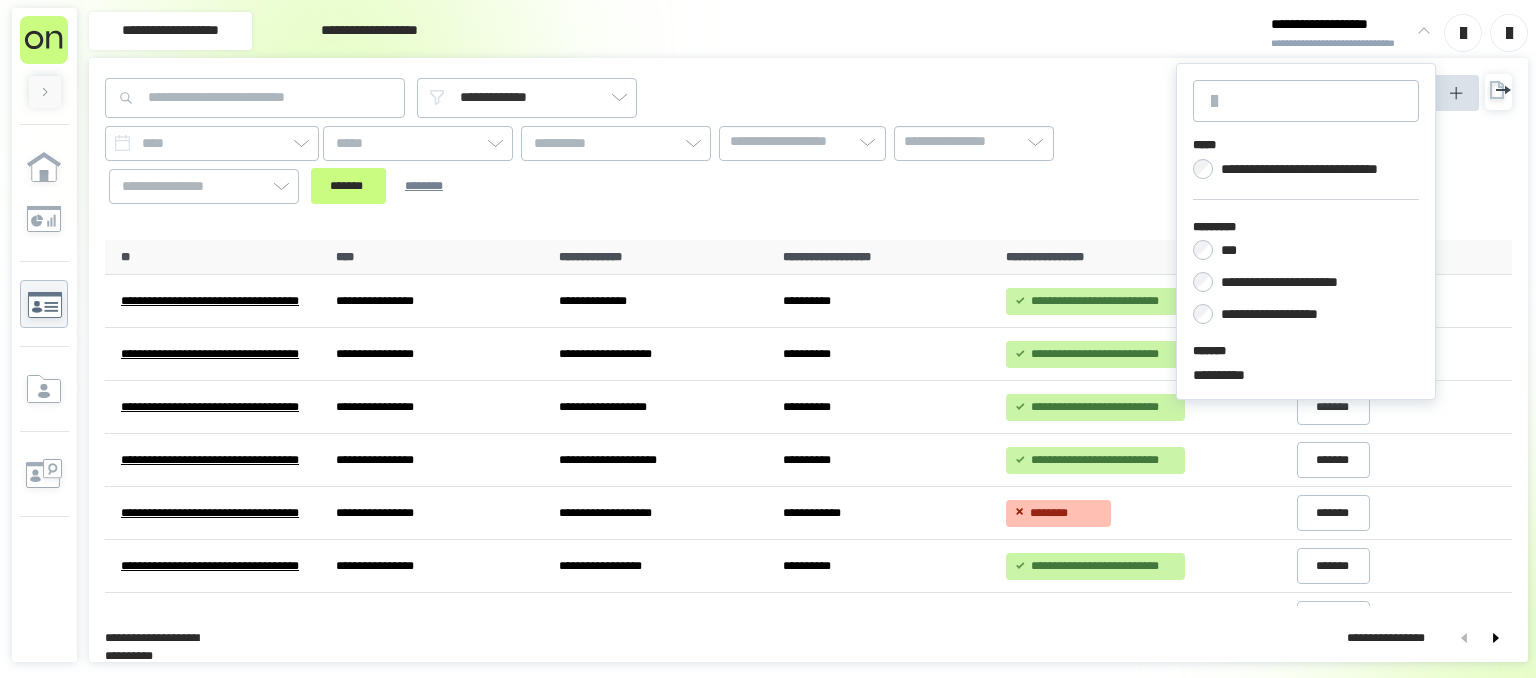 click on "***" at bounding box center (1231, 250) 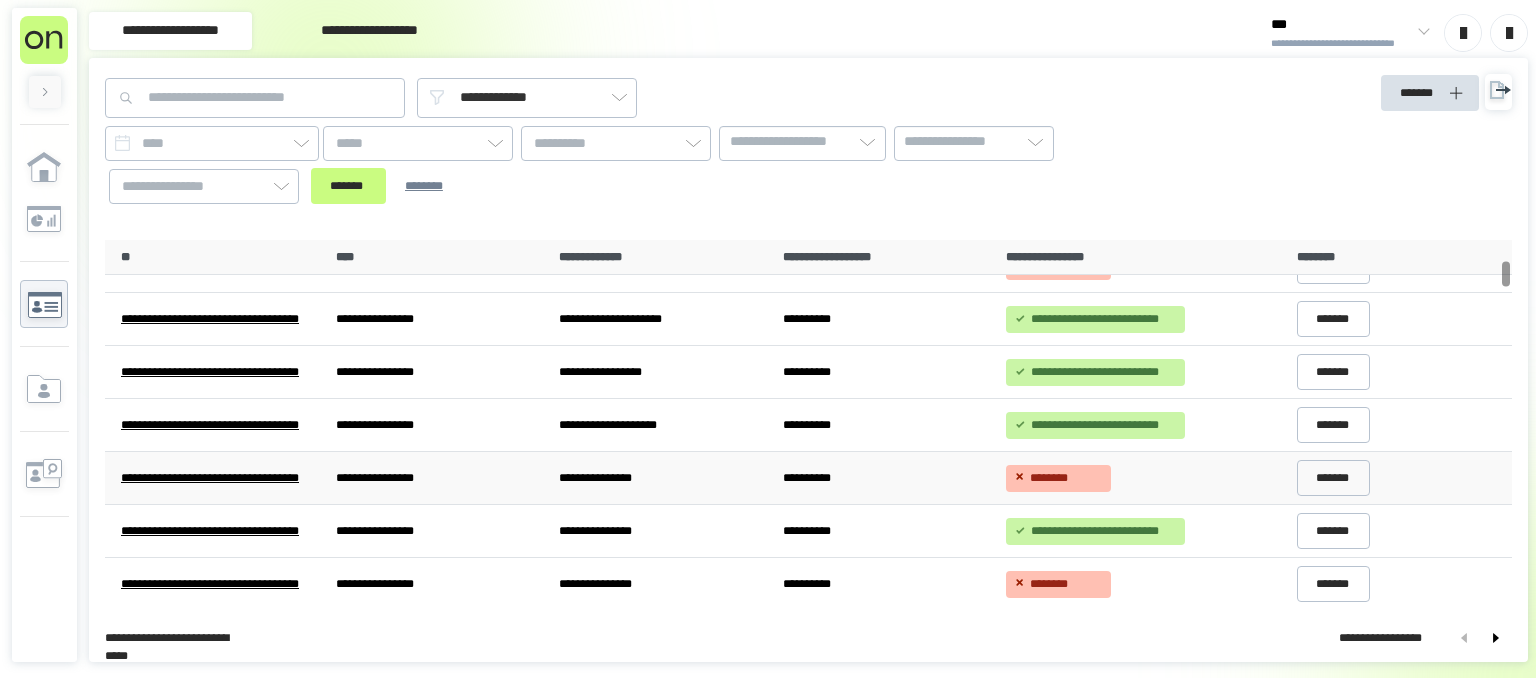 scroll, scrollTop: 302, scrollLeft: 0, axis: vertical 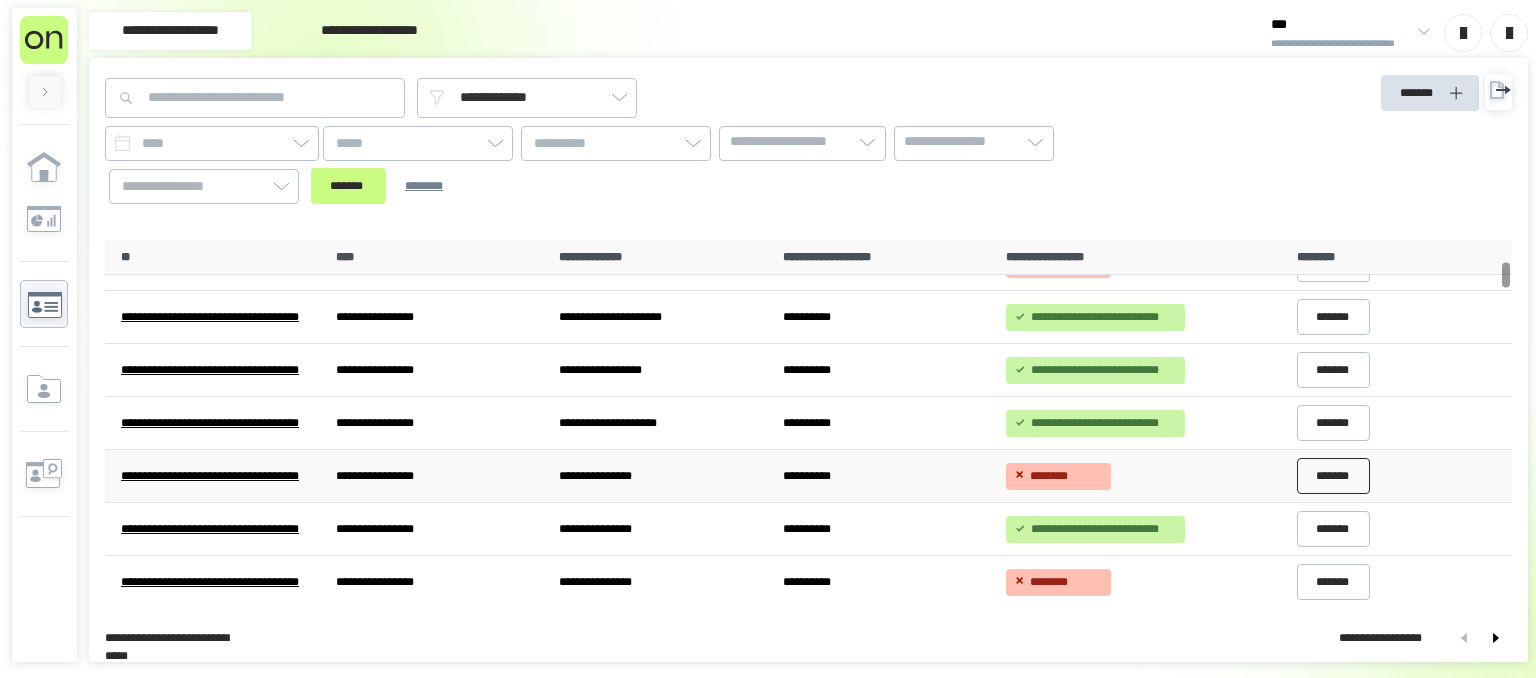 click on "*******" at bounding box center (1334, 476) 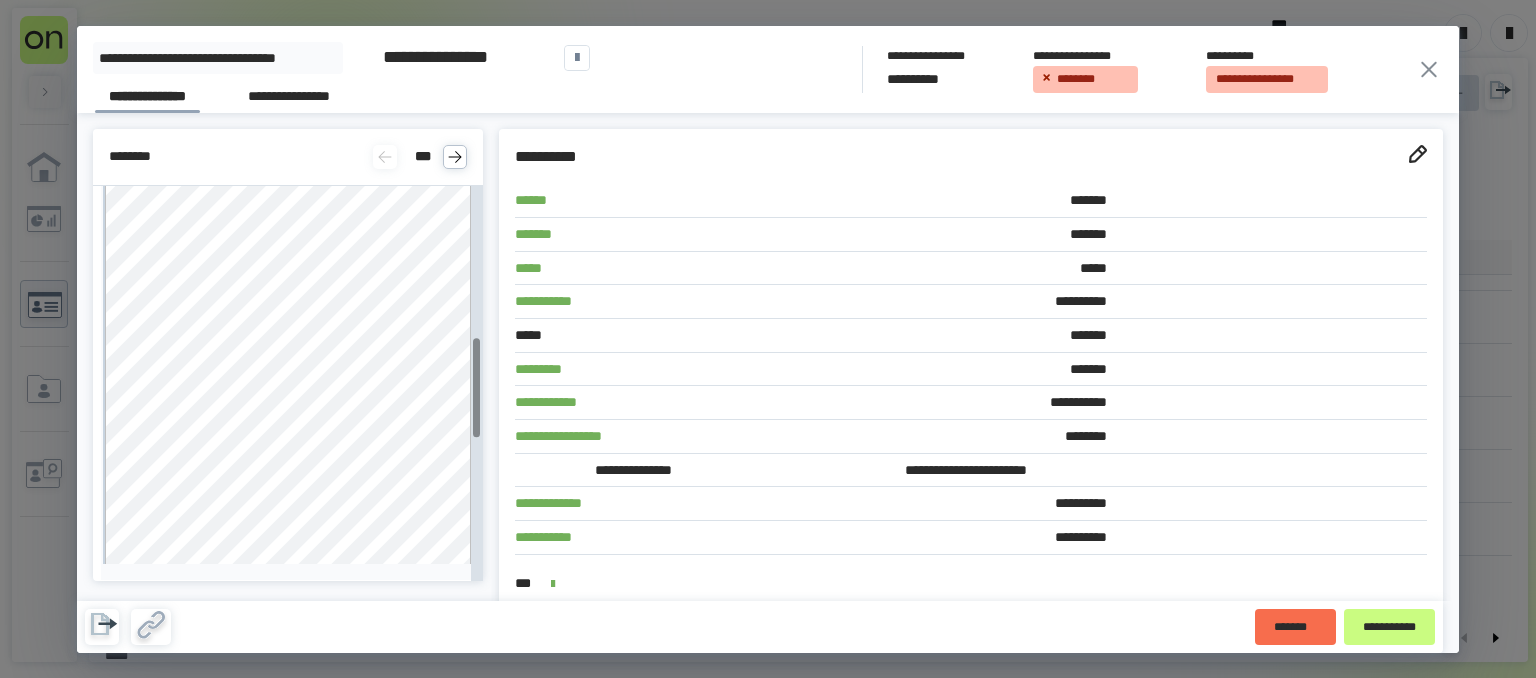scroll, scrollTop: 604, scrollLeft: 0, axis: vertical 